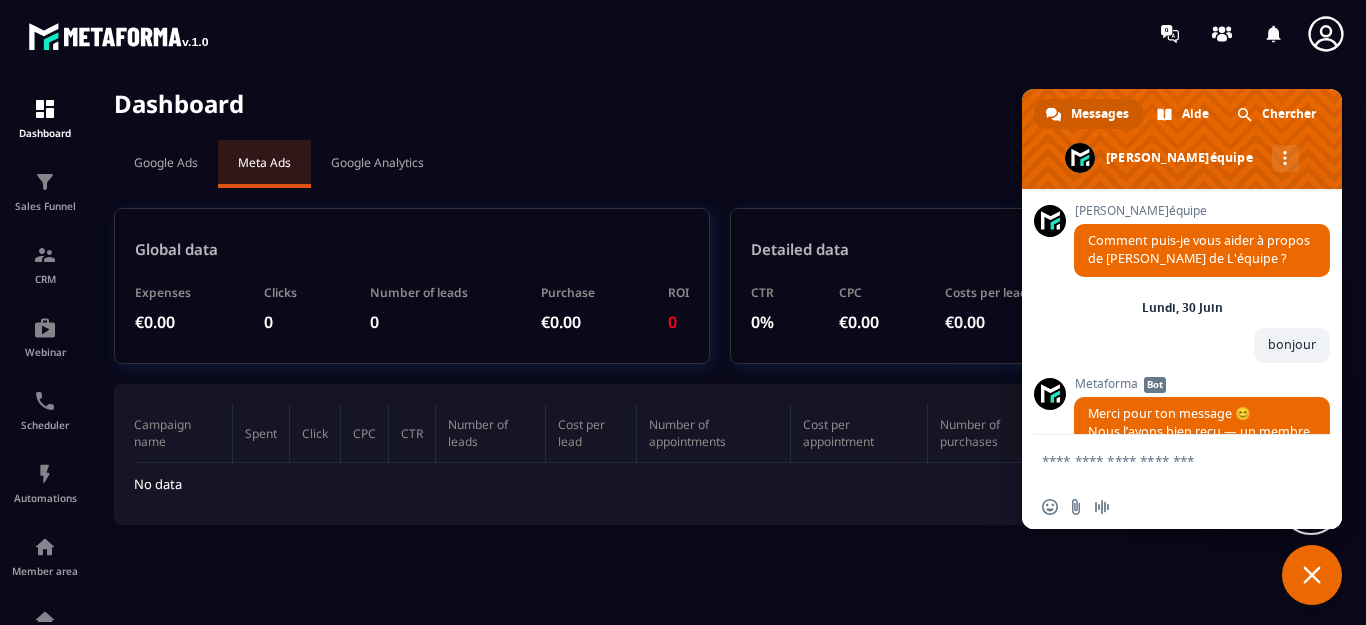 scroll, scrollTop: 0, scrollLeft: 0, axis: both 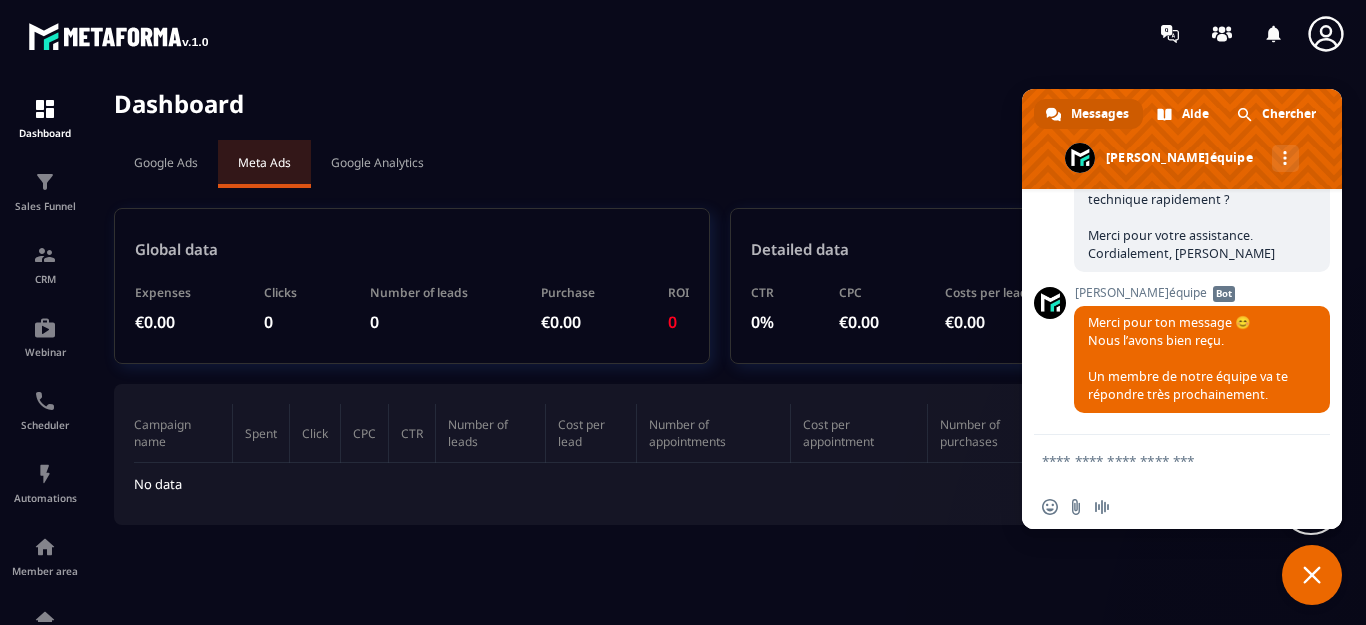 click at bounding box center [1162, 460] 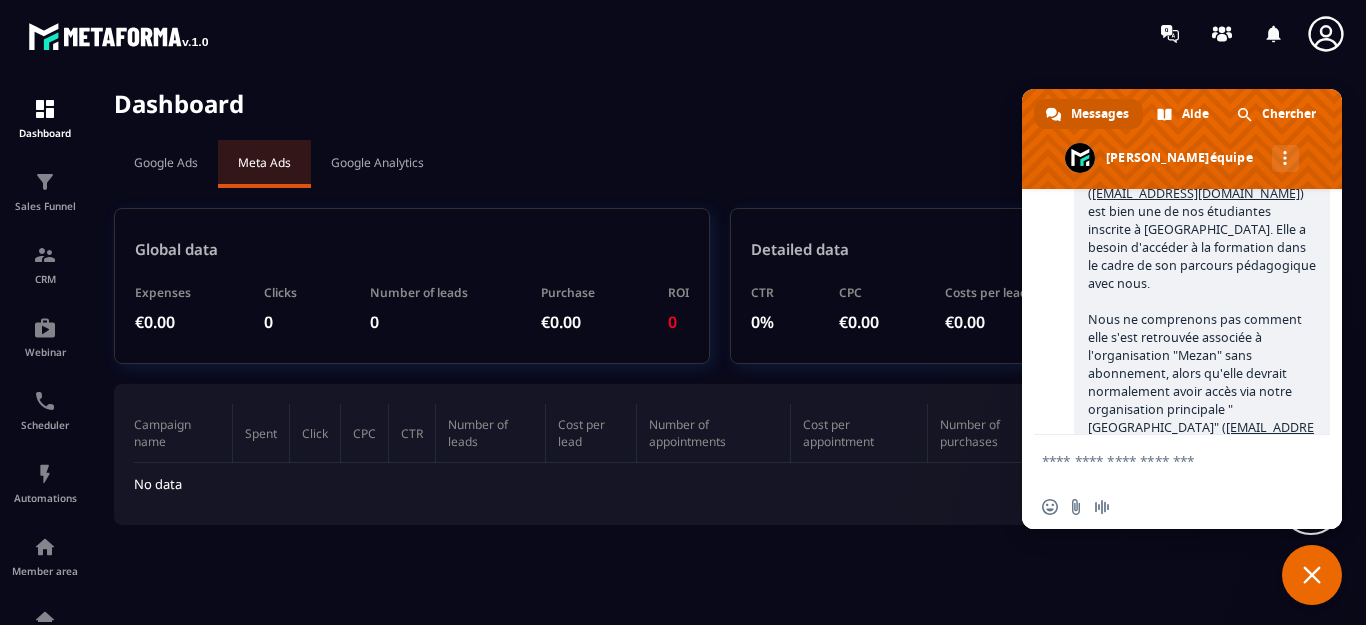 scroll, scrollTop: 3253, scrollLeft: 0, axis: vertical 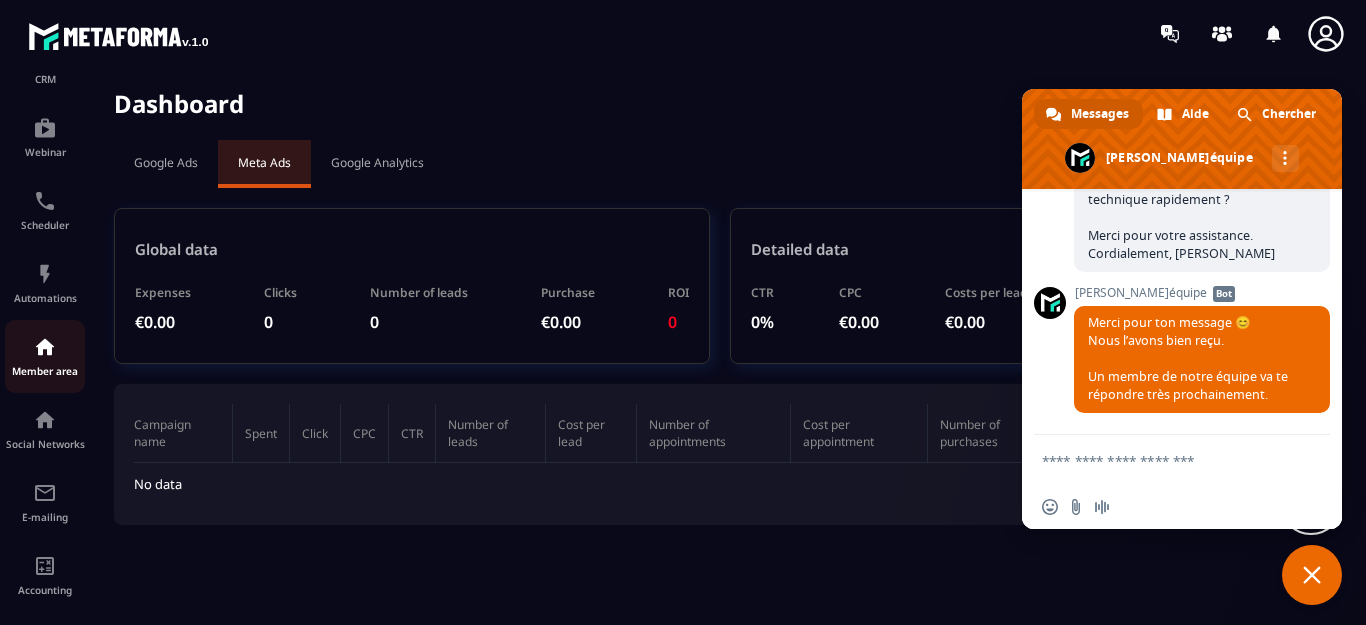 click on "Member area" at bounding box center (45, 356) 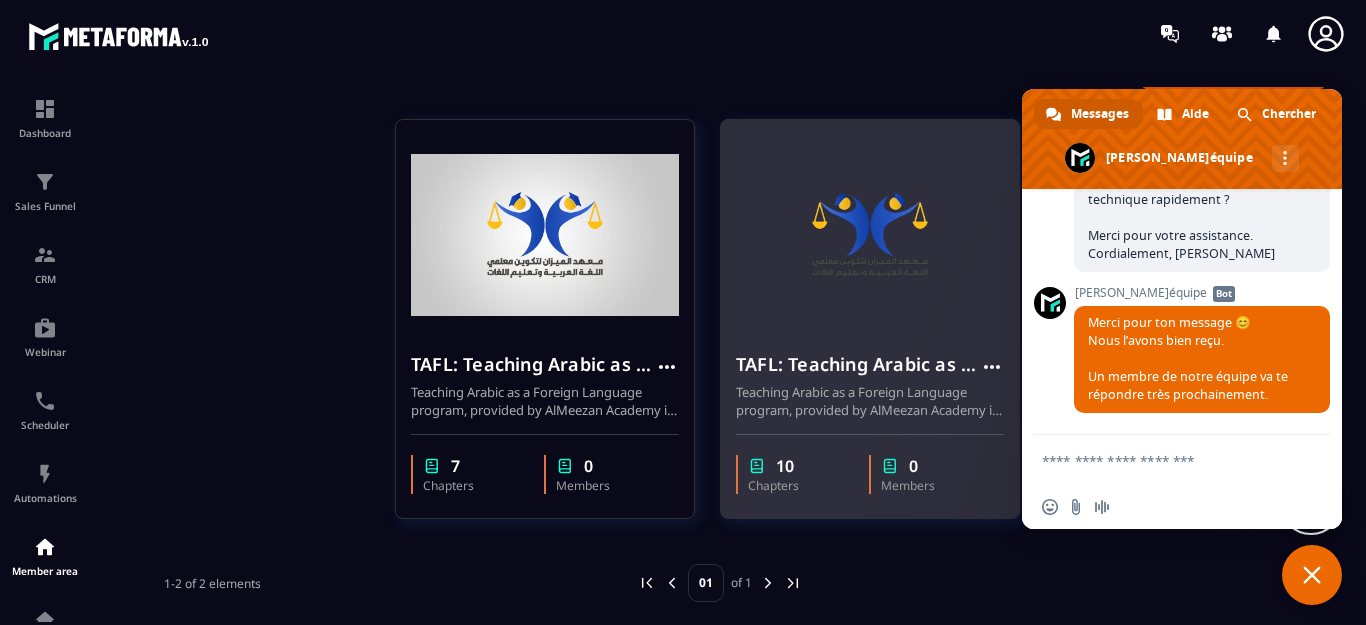 scroll, scrollTop: 124, scrollLeft: 0, axis: vertical 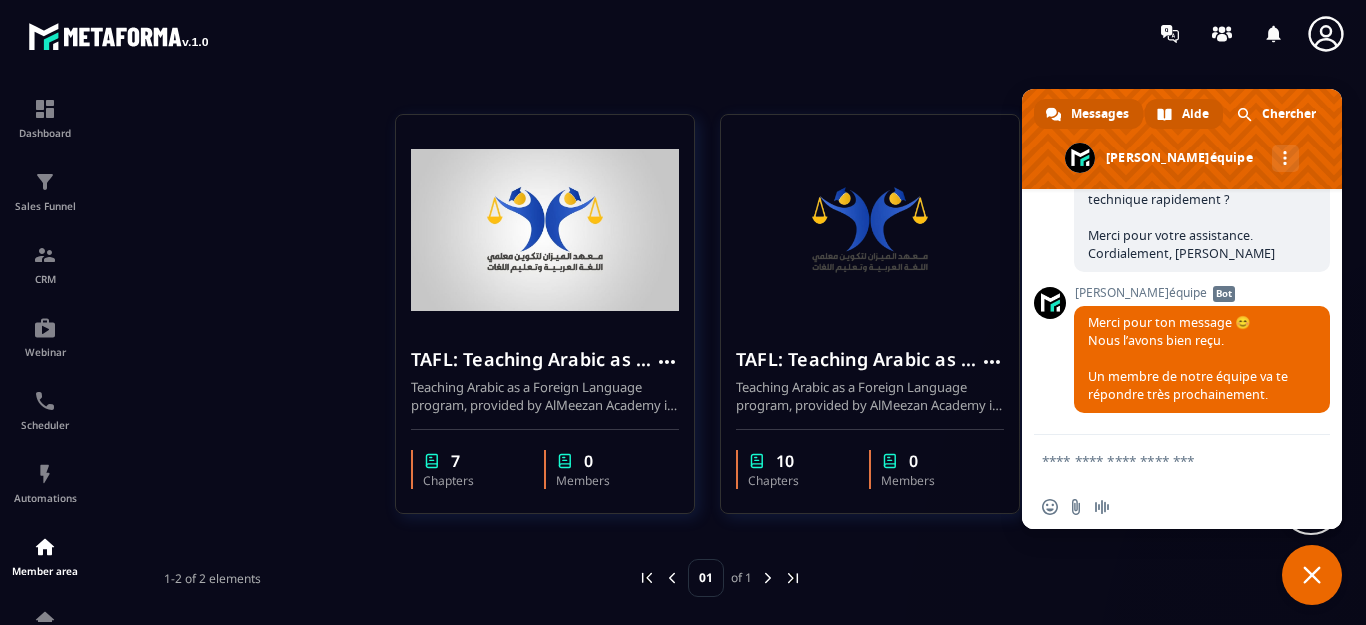 drag, startPoint x: 1270, startPoint y: 100, endPoint x: 1190, endPoint y: 103, distance: 80.05623 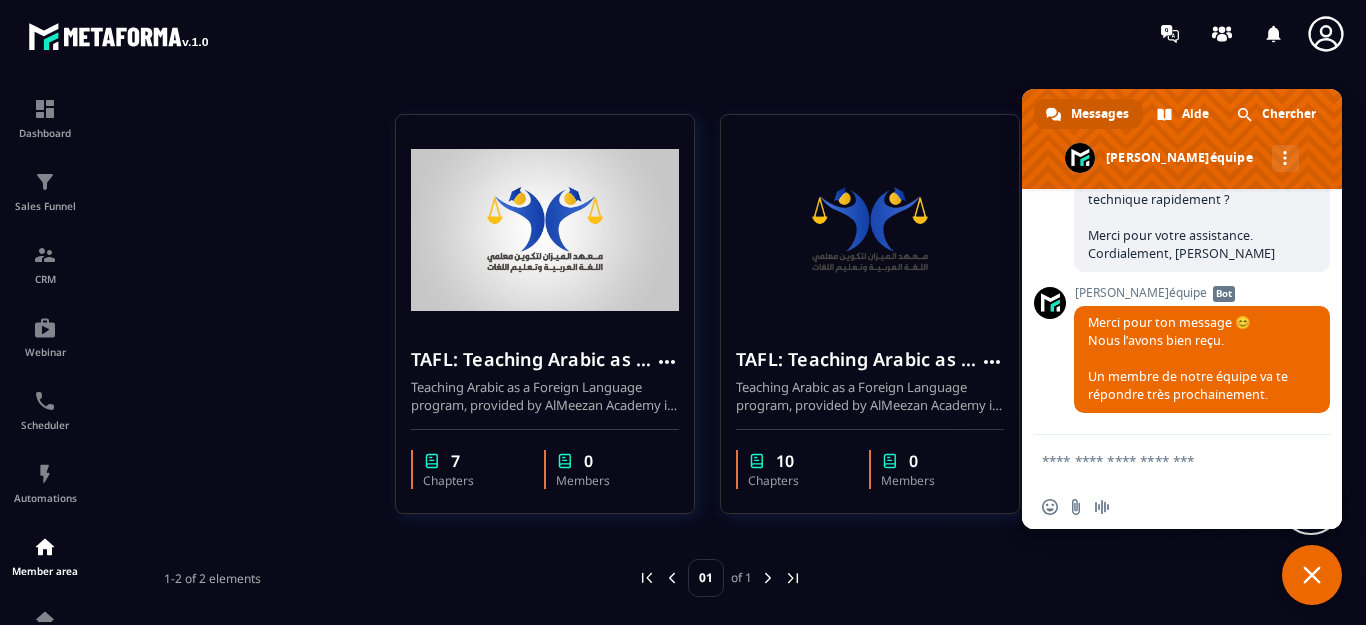 click at bounding box center [1312, 575] 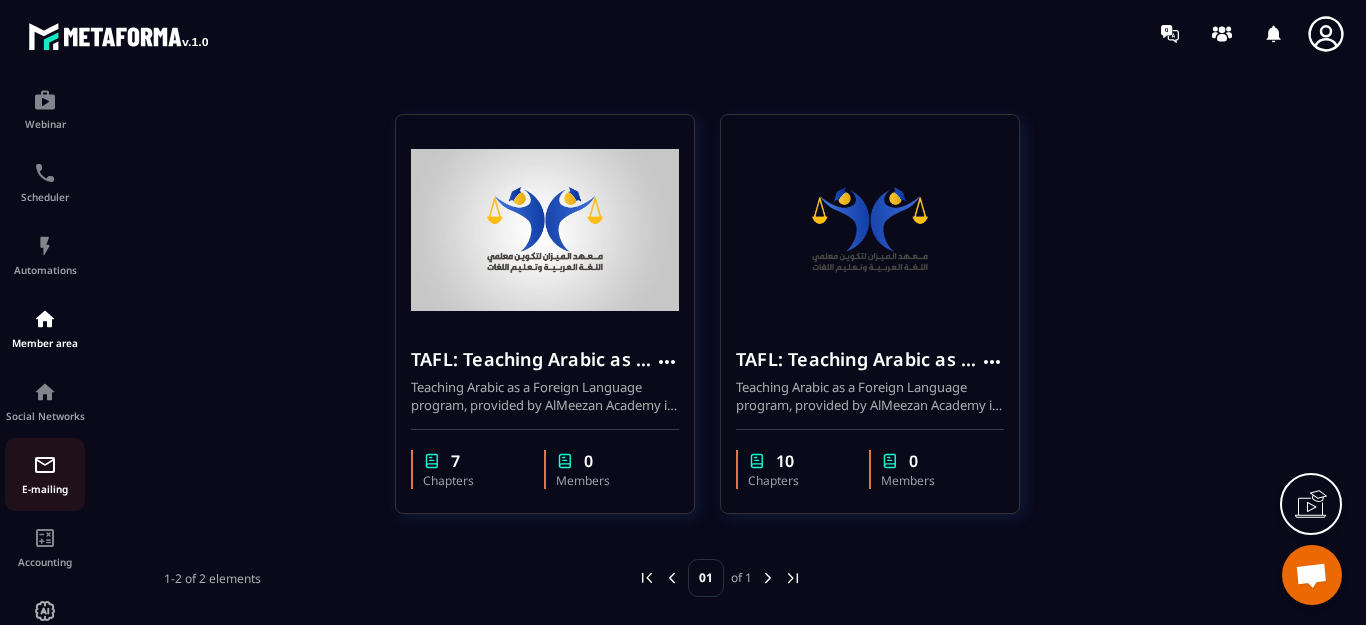 scroll, scrollTop: 193, scrollLeft: 0, axis: vertical 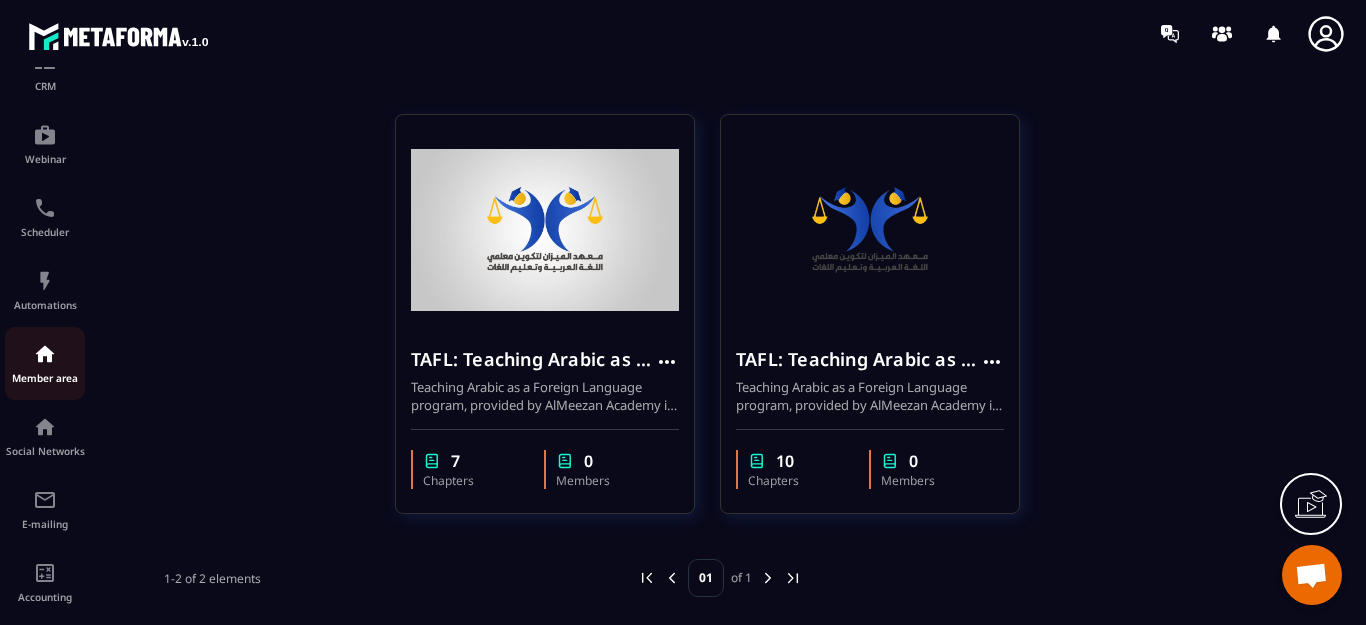 click at bounding box center (45, 354) 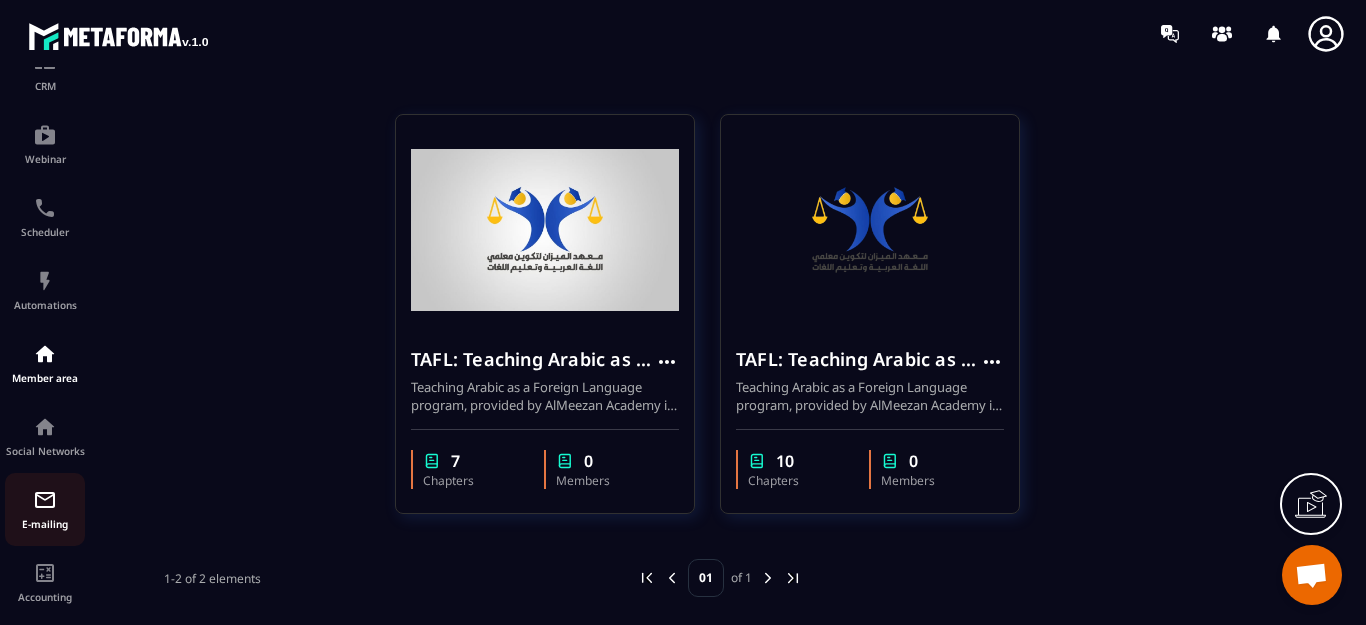 scroll, scrollTop: 293, scrollLeft: 0, axis: vertical 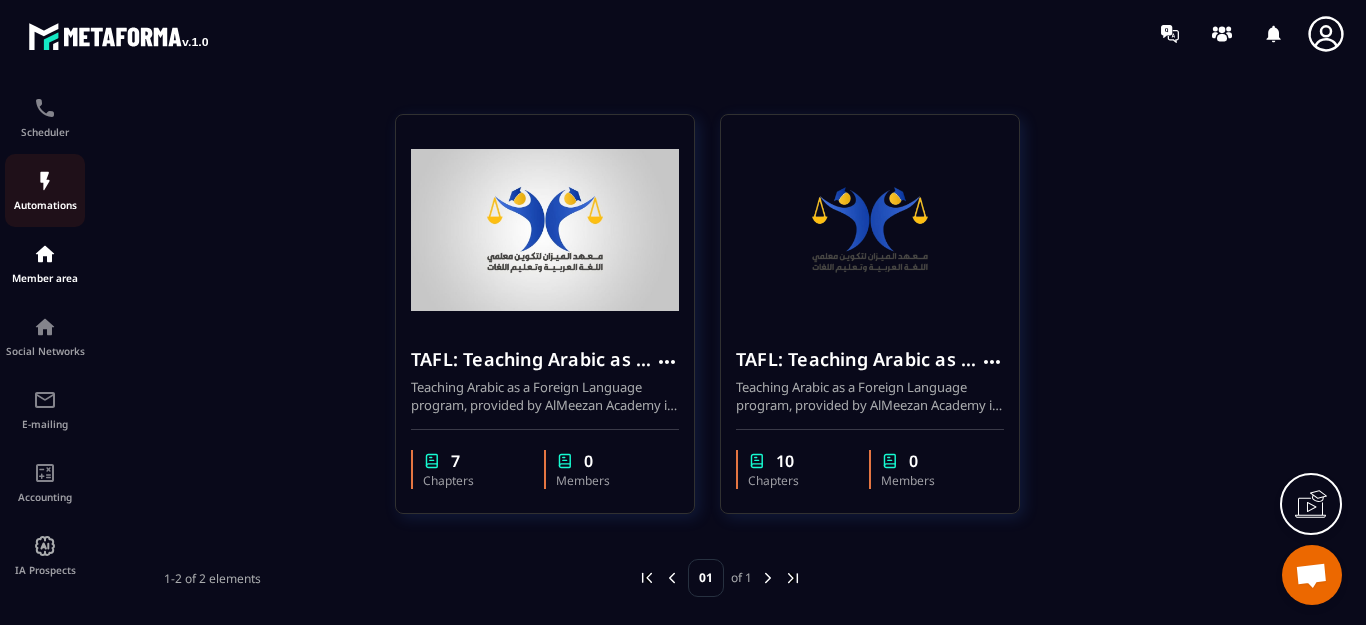 click at bounding box center (45, 181) 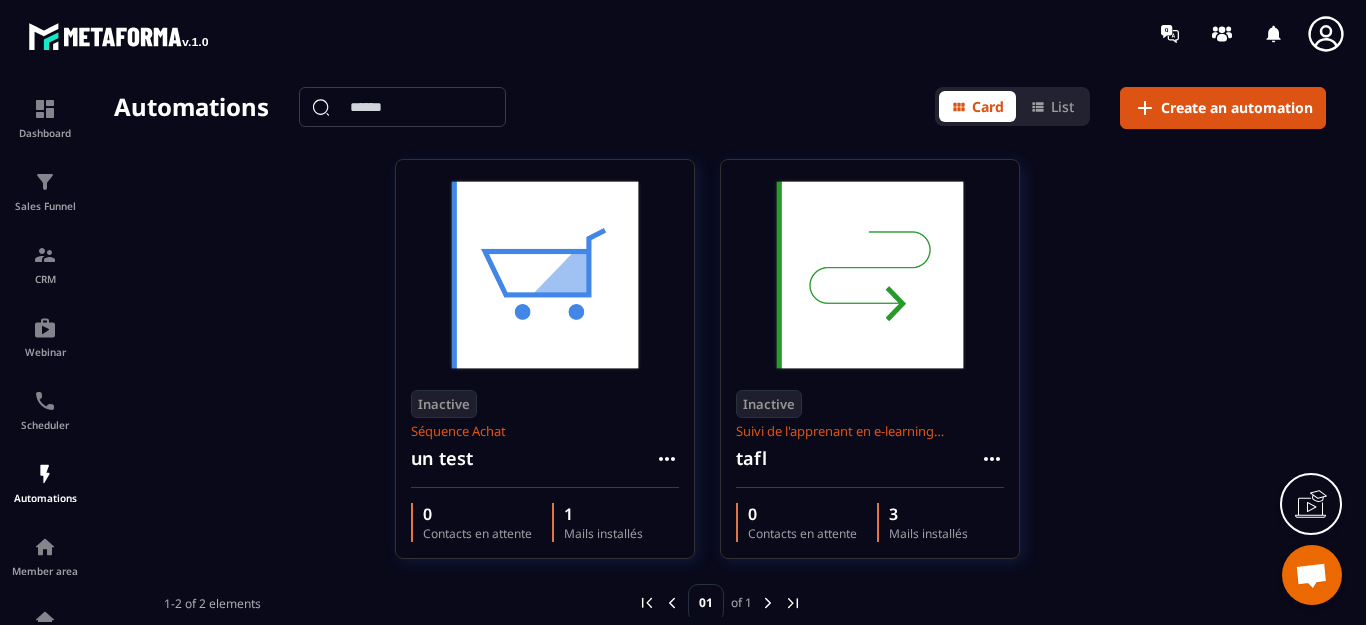 scroll, scrollTop: 25, scrollLeft: 0, axis: vertical 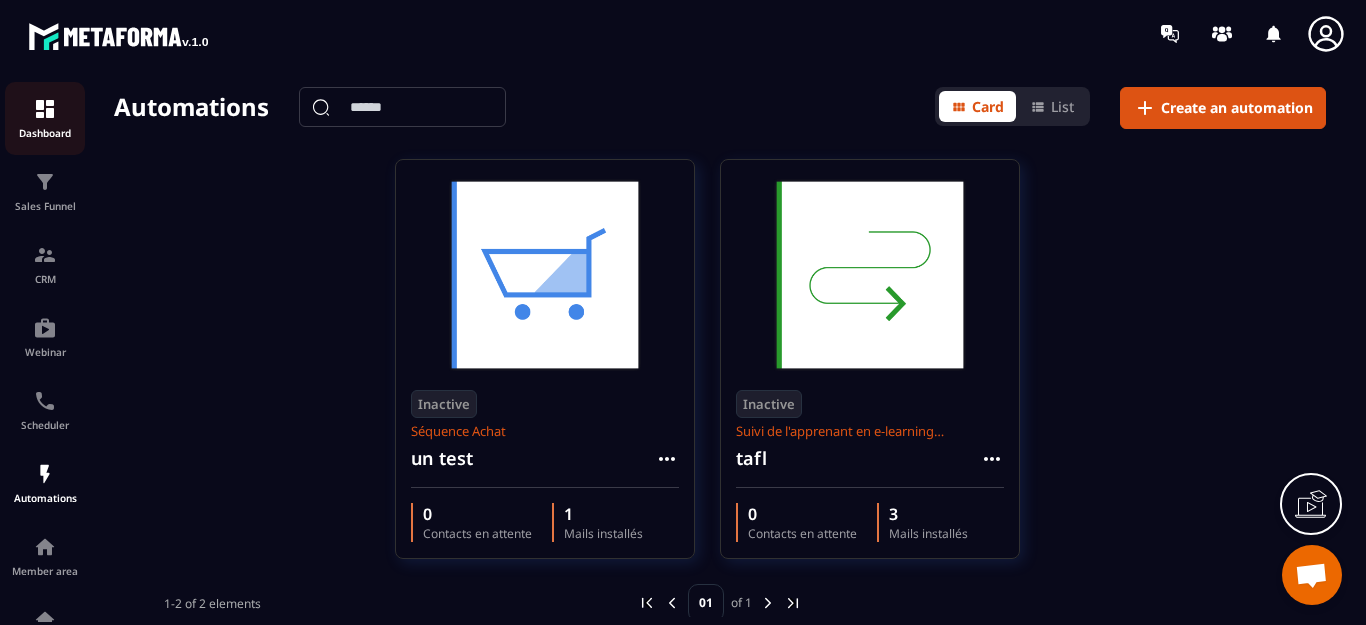 click at bounding box center [45, 109] 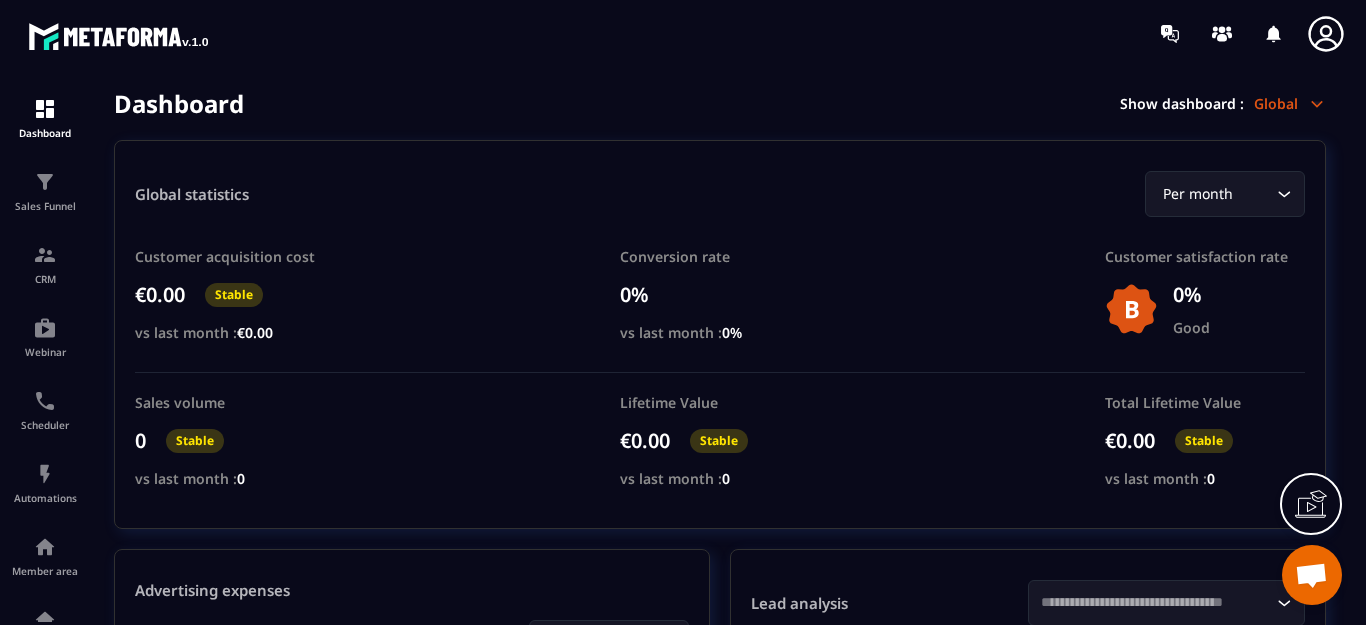 click 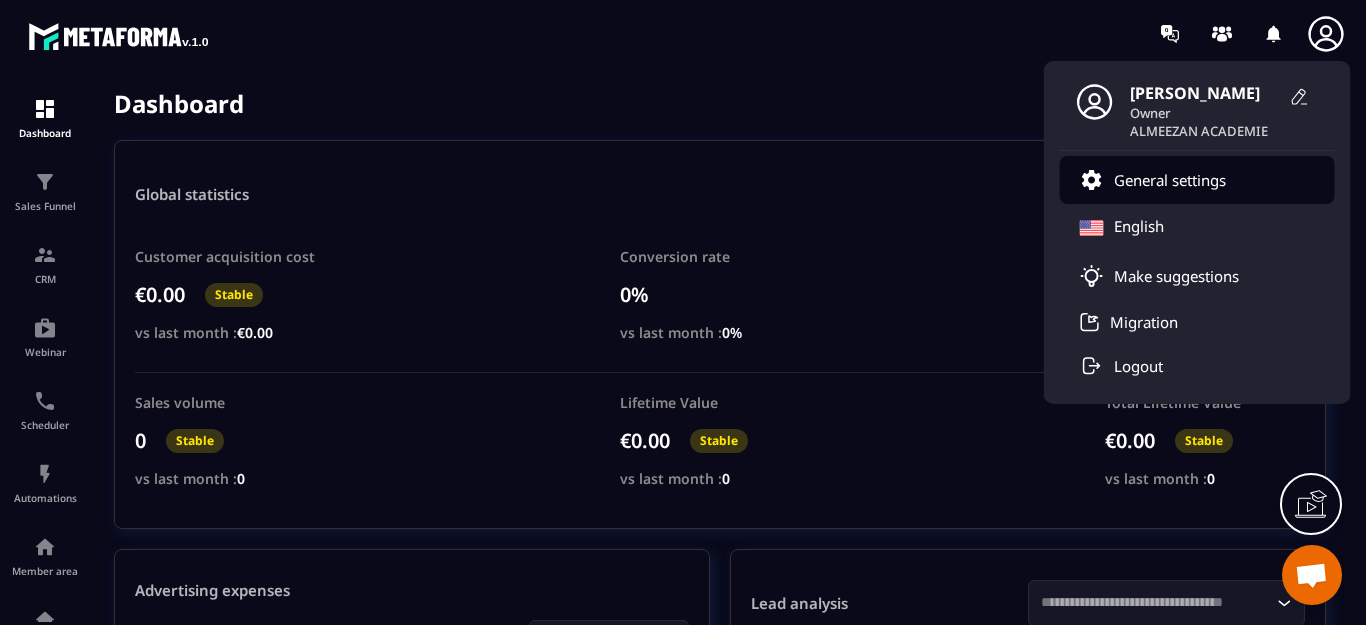 click on "General settings" at bounding box center [1170, 180] 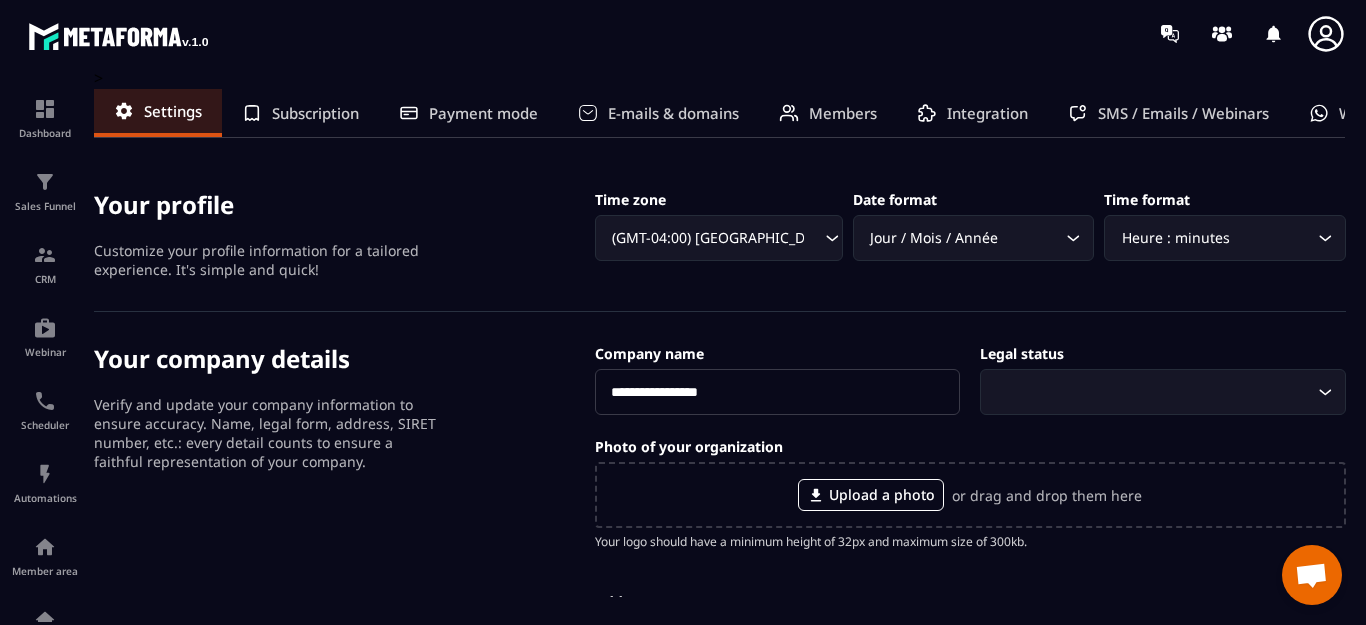 click 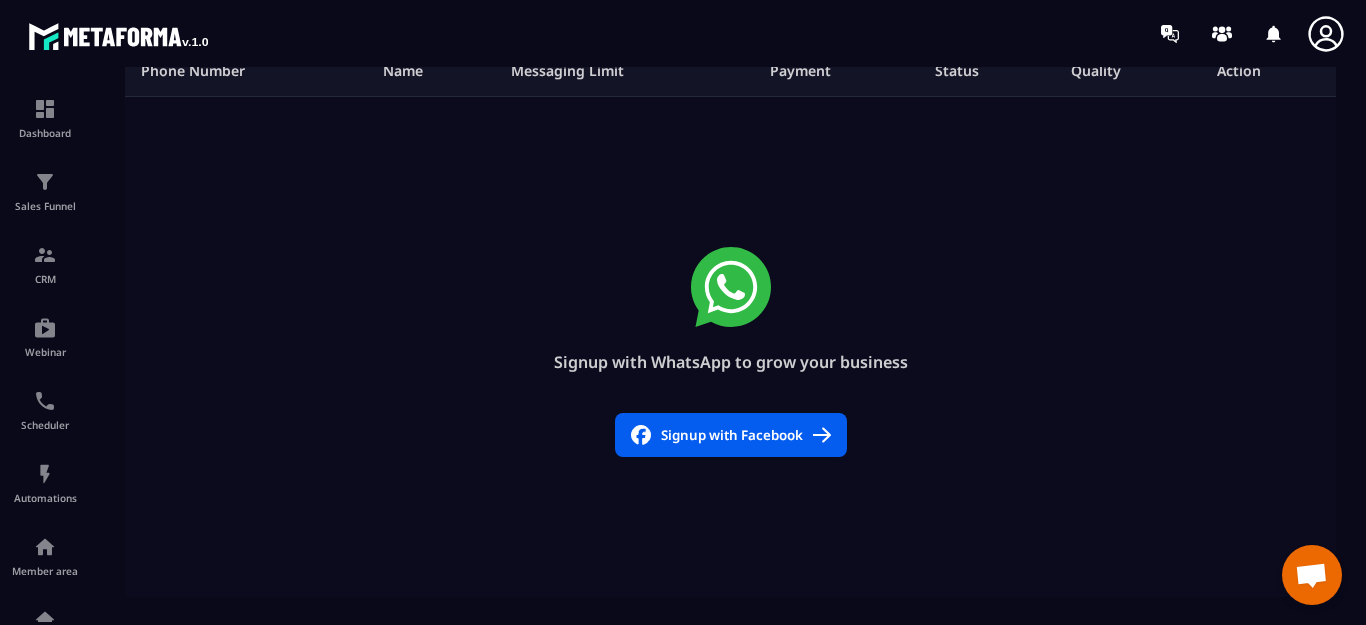 scroll, scrollTop: 272, scrollLeft: 0, axis: vertical 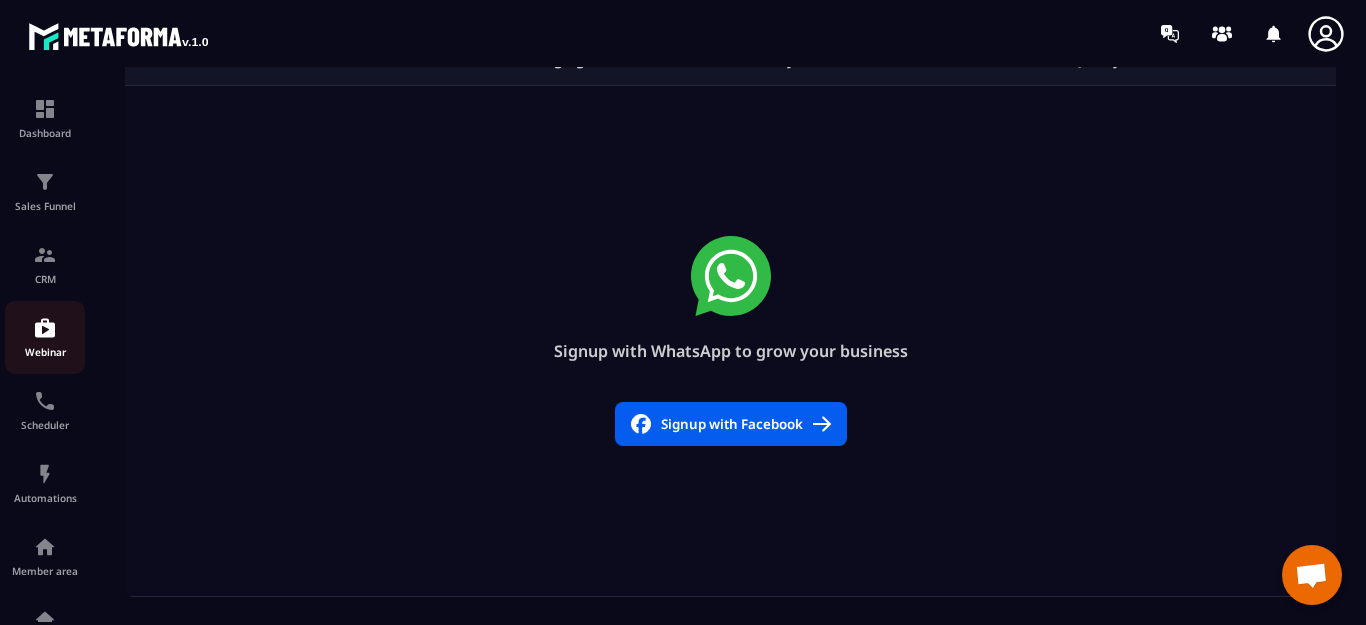 click at bounding box center (45, 328) 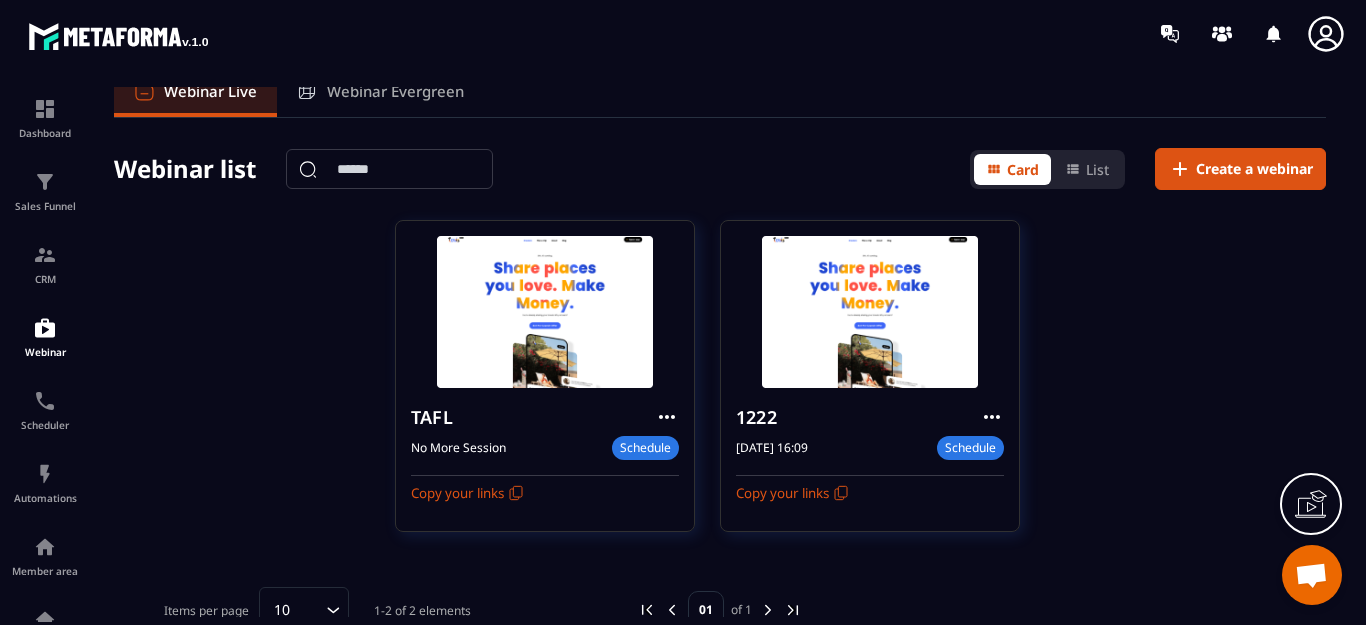 scroll, scrollTop: 0, scrollLeft: 0, axis: both 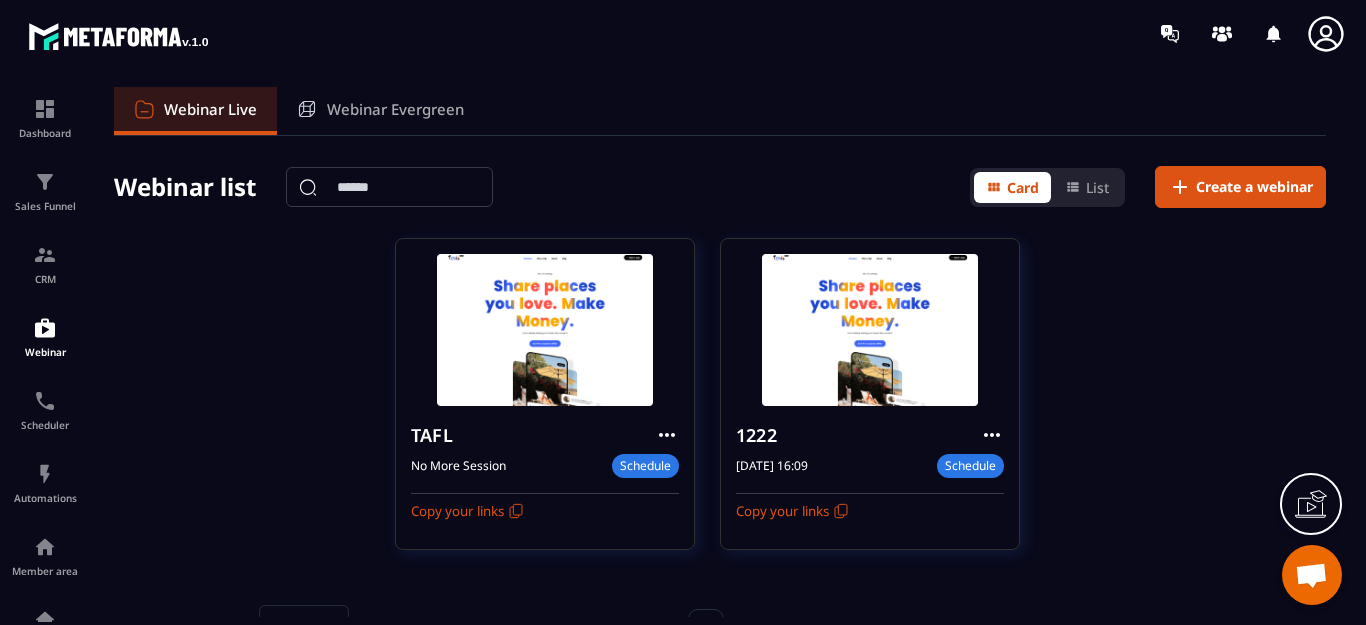 click 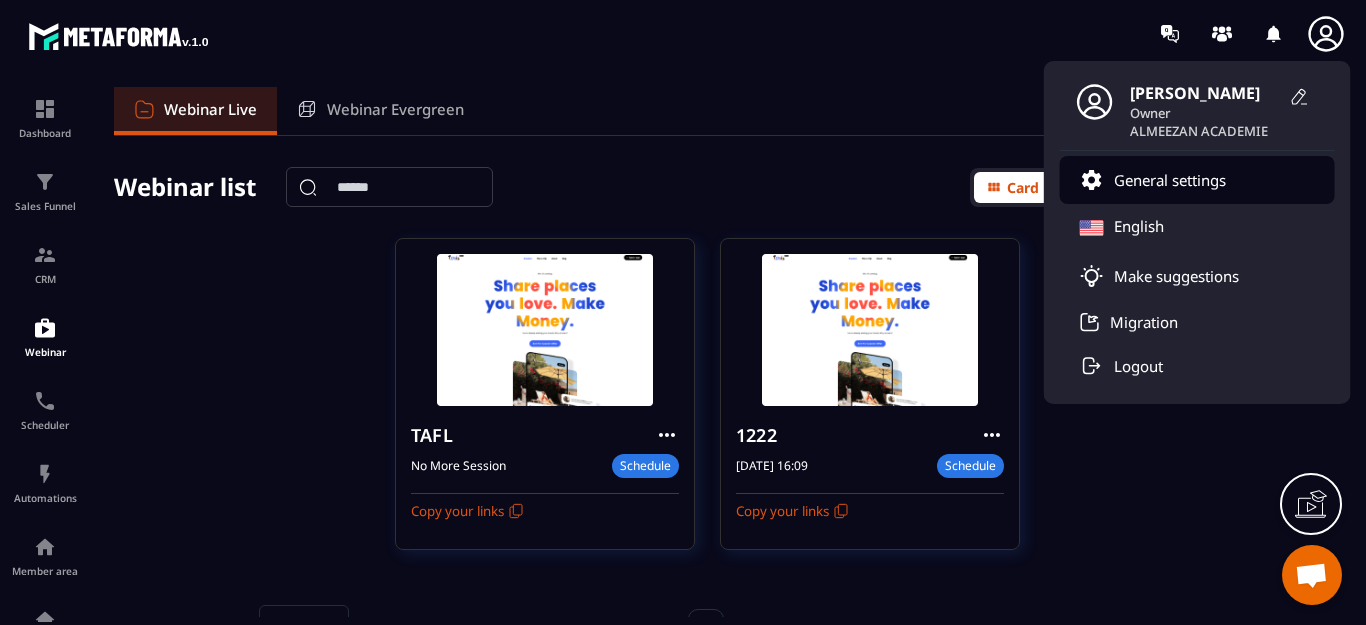 click on "General settings" at bounding box center [1170, 180] 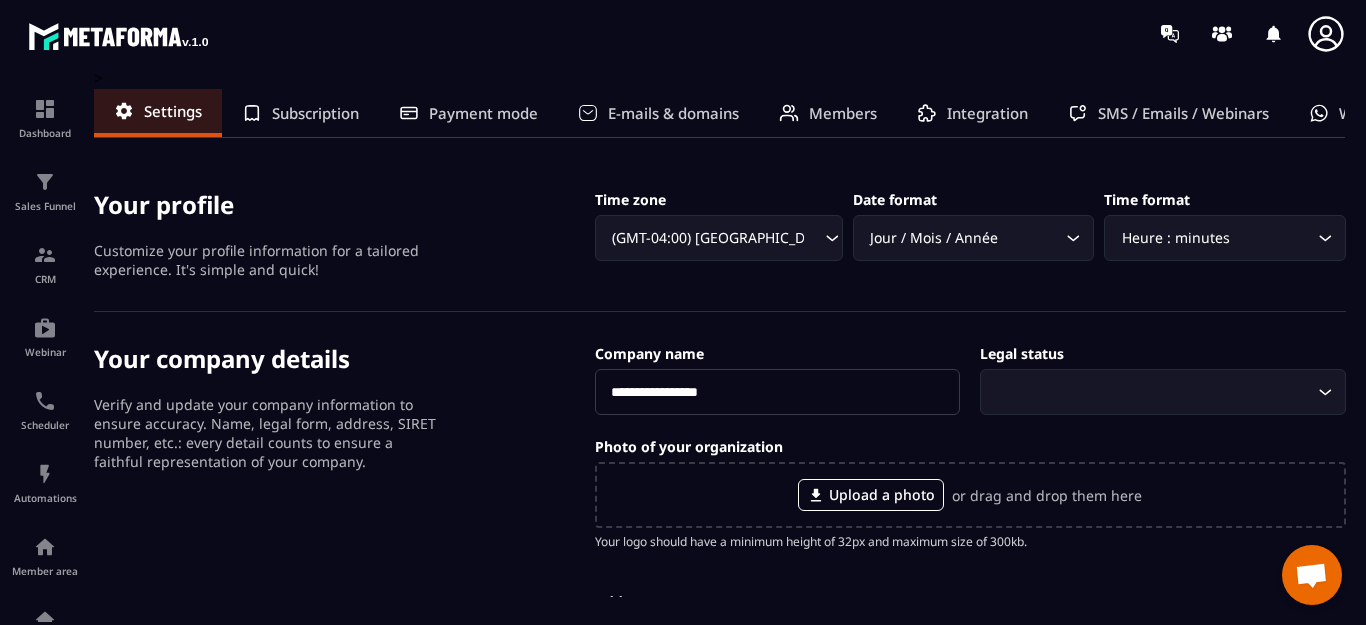 click 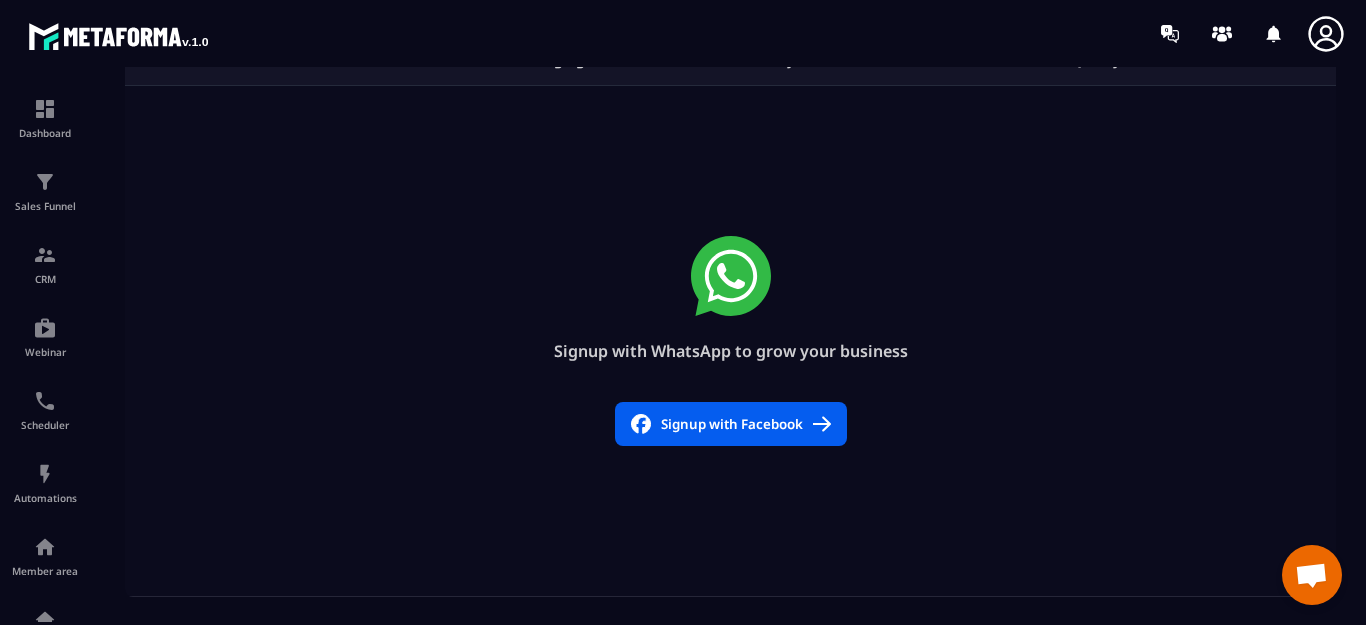 scroll, scrollTop: 272, scrollLeft: 0, axis: vertical 